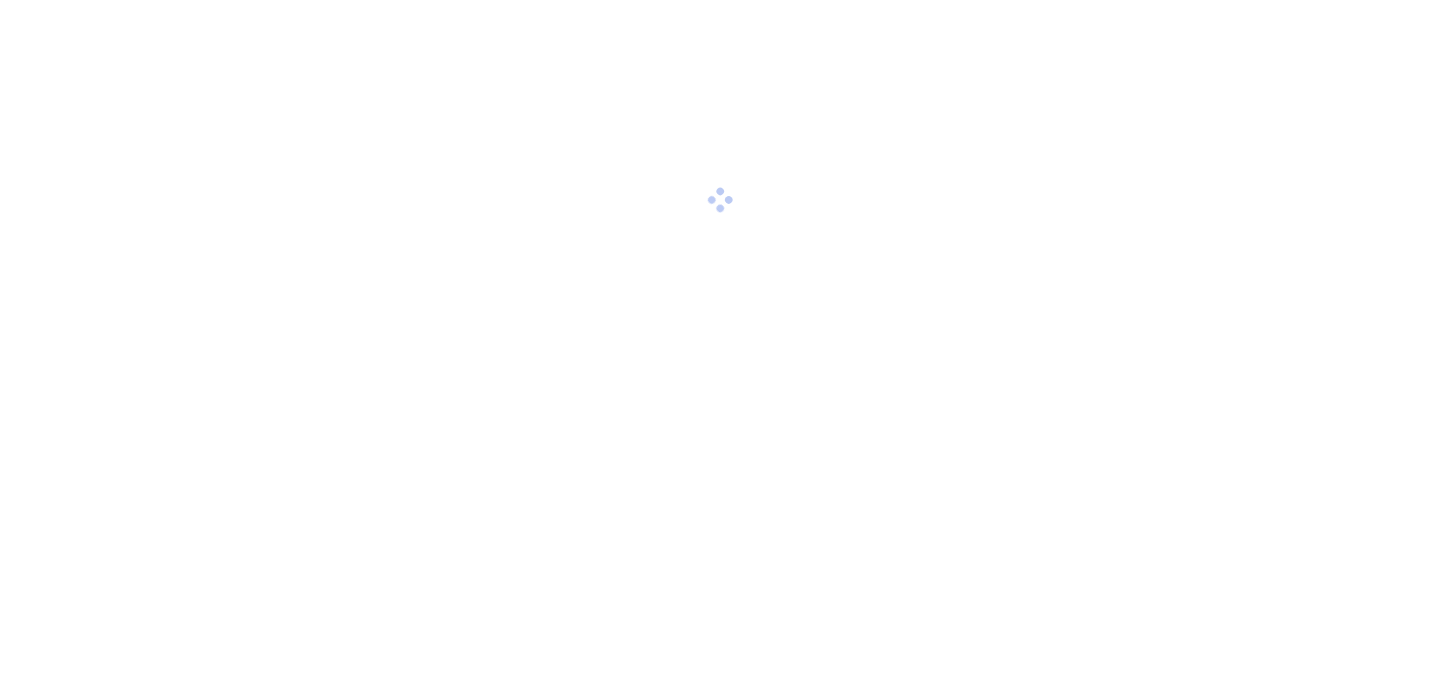 scroll, scrollTop: 0, scrollLeft: 0, axis: both 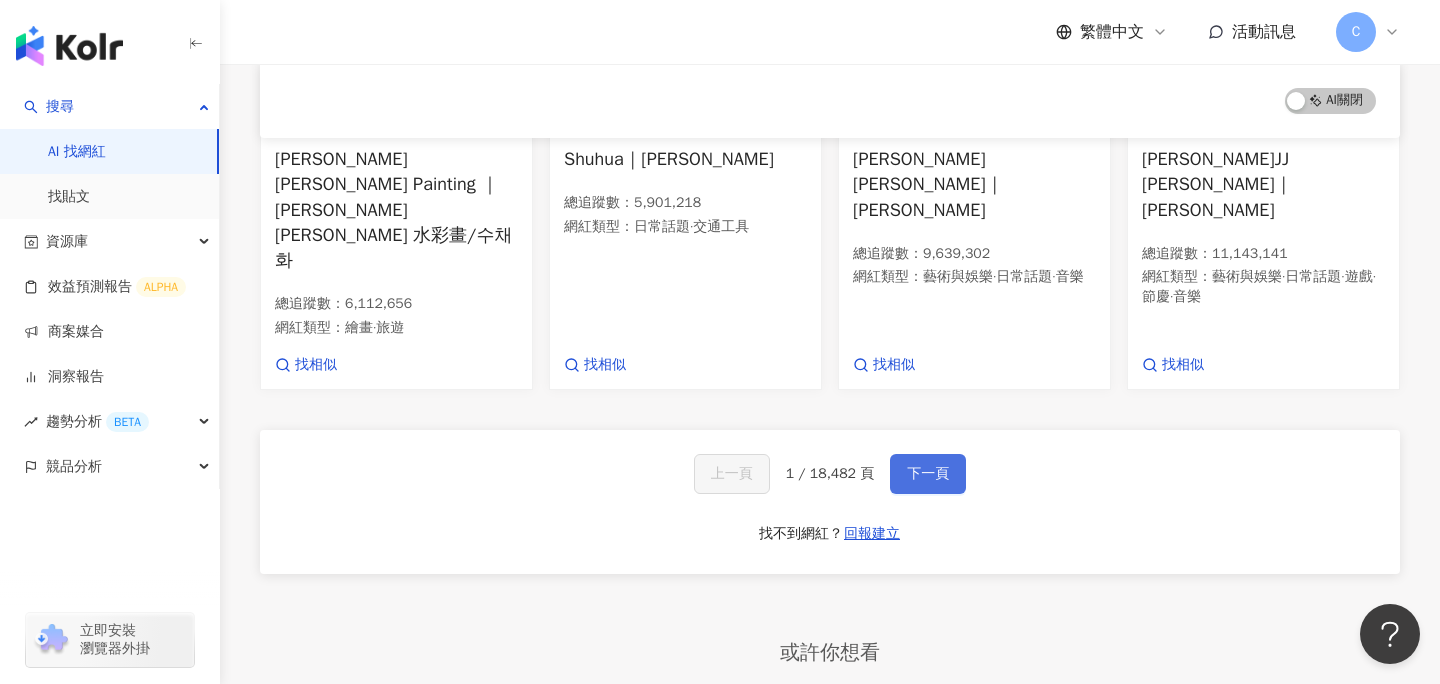 click on "下一頁" at bounding box center [928, 474] 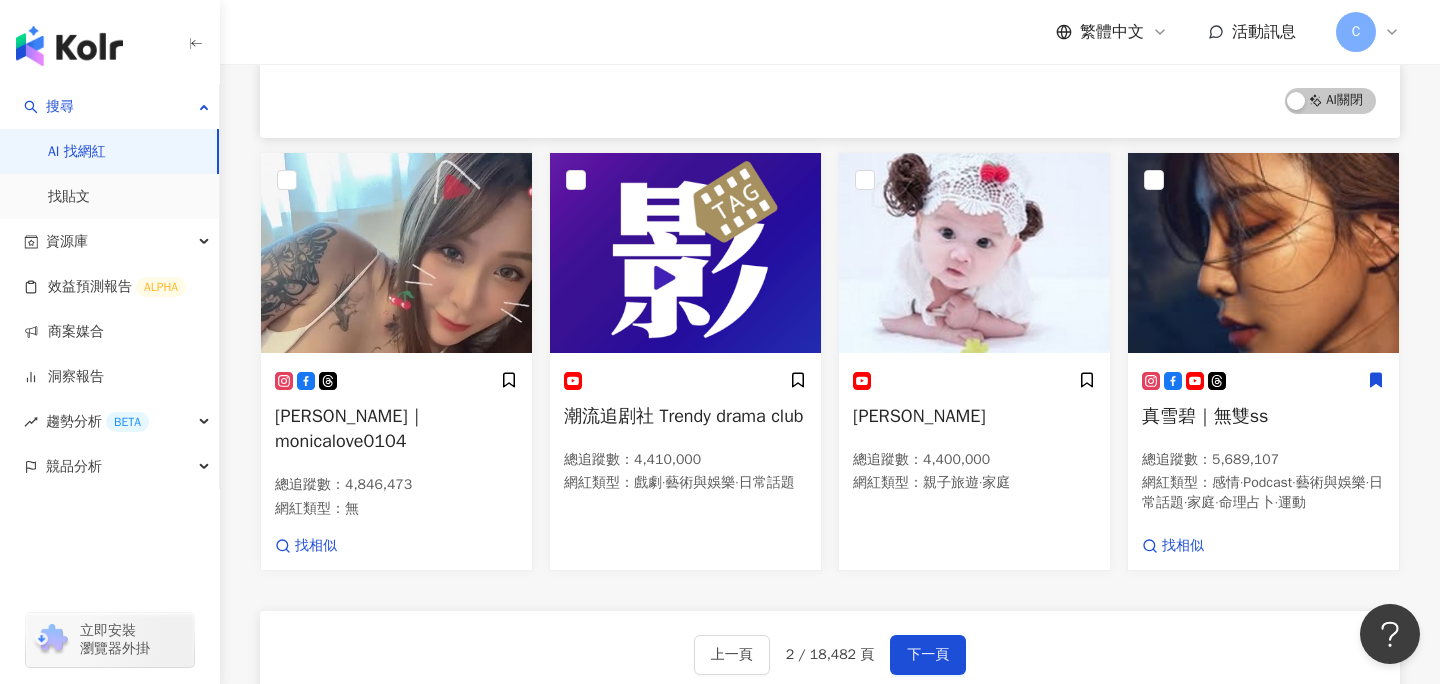 scroll, scrollTop: 1092, scrollLeft: 0, axis: vertical 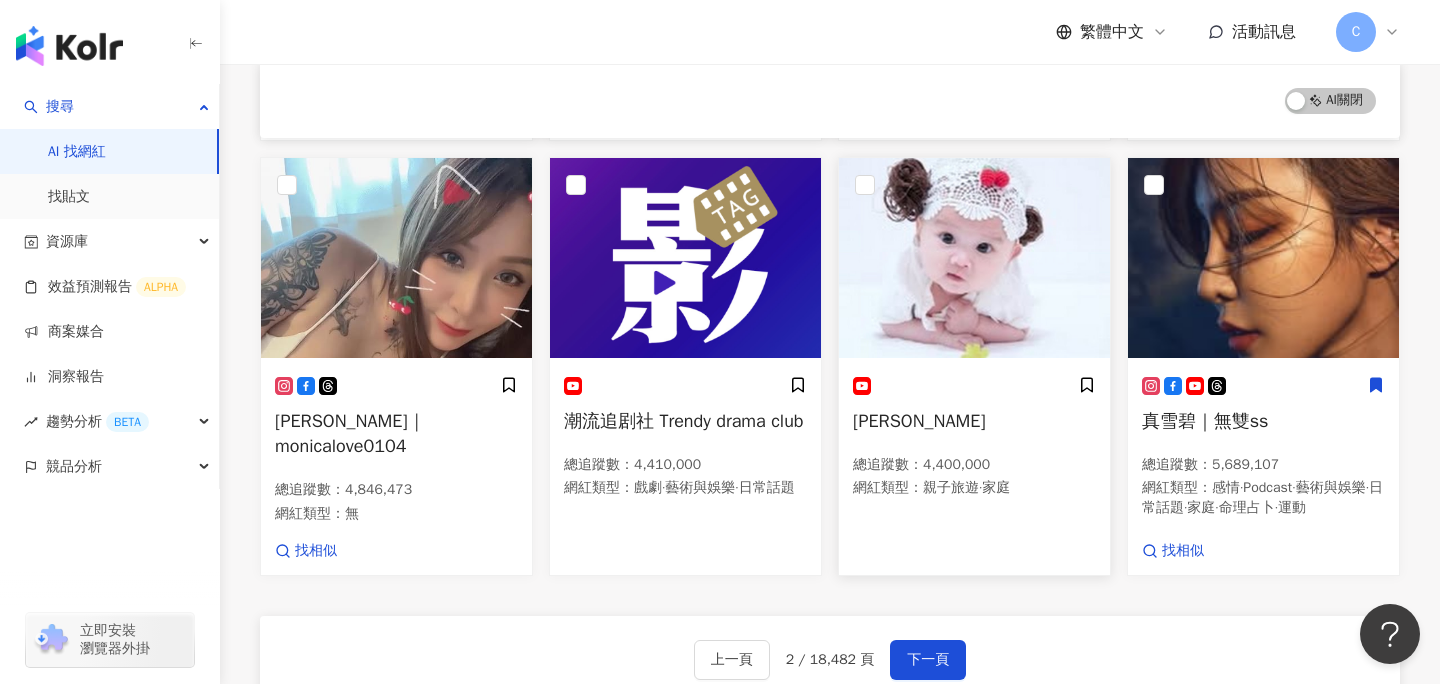 click on "Su Xin 總追蹤數 ： 4,400,000 網紅類型 ： 親子旅遊  ·  家庭" at bounding box center (974, 446) 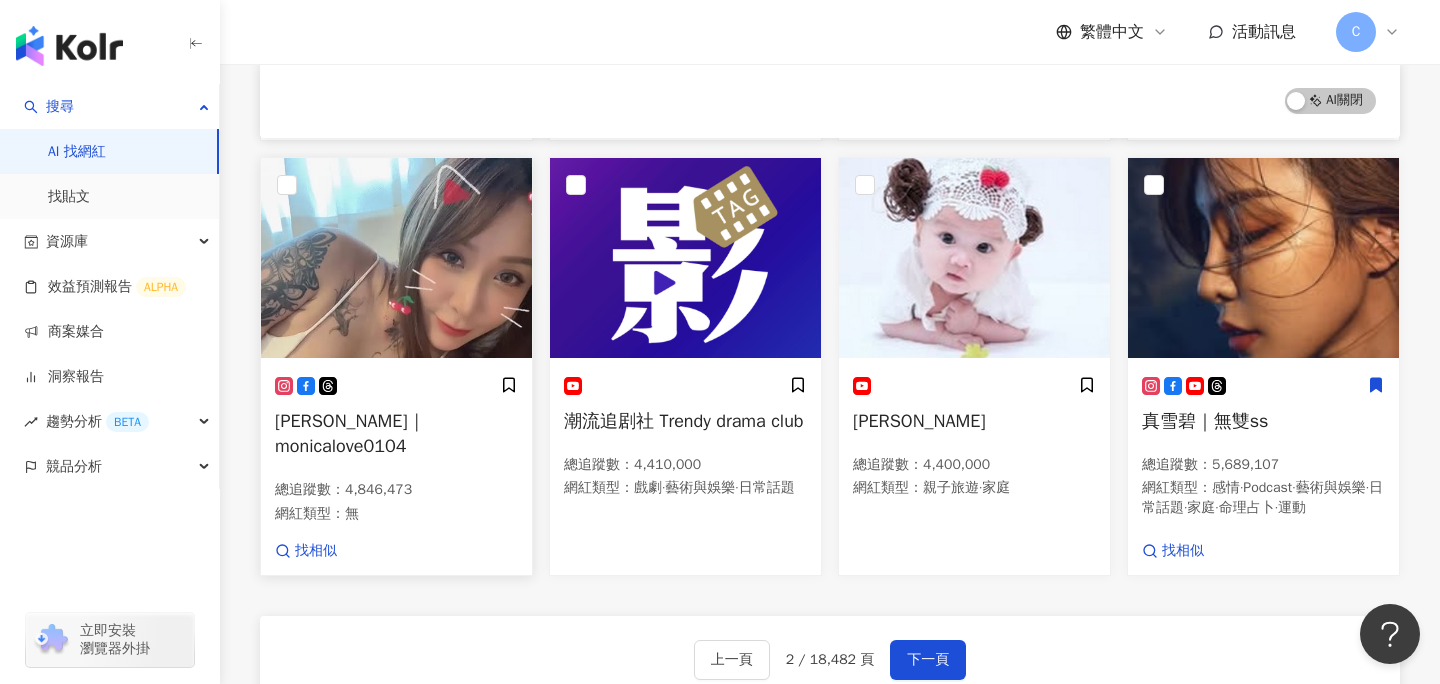 click on "飛小橘｜monicalove0104" at bounding box center [350, 433] 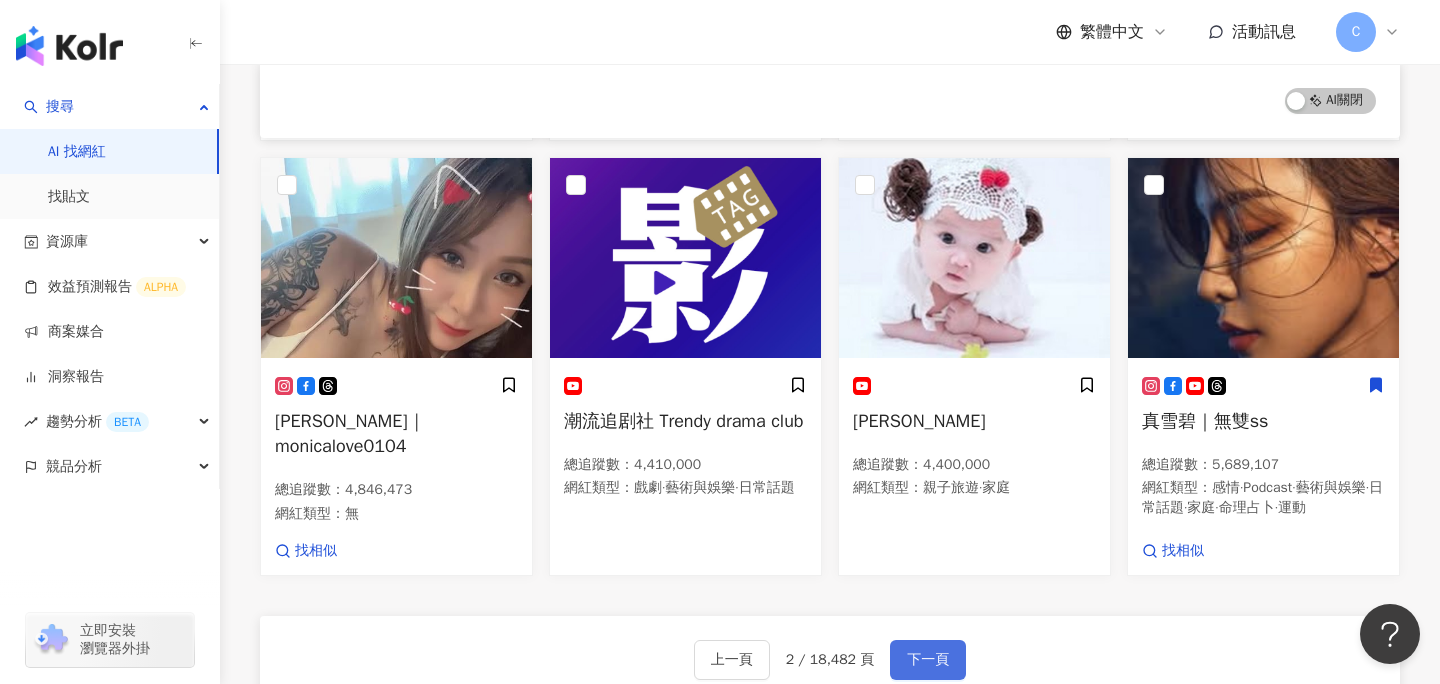click on "下一頁" at bounding box center [928, 660] 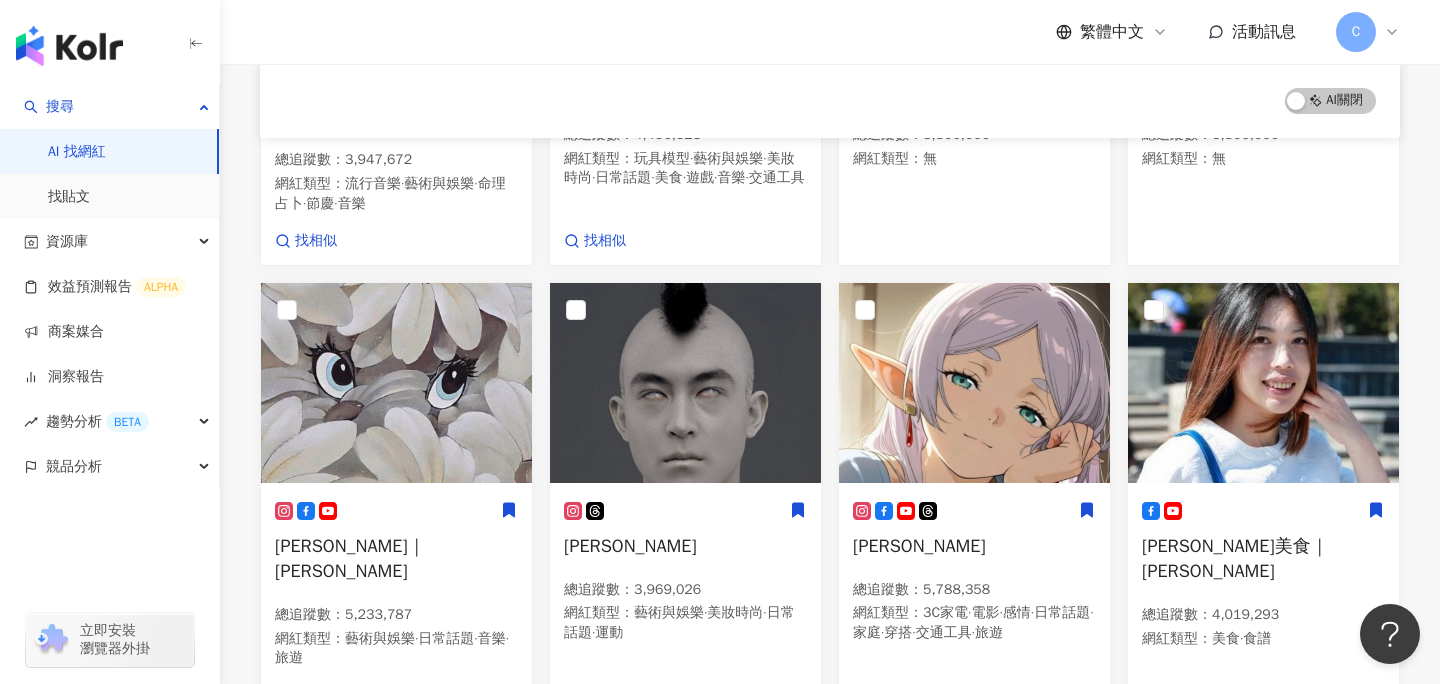 scroll, scrollTop: 1126, scrollLeft: 0, axis: vertical 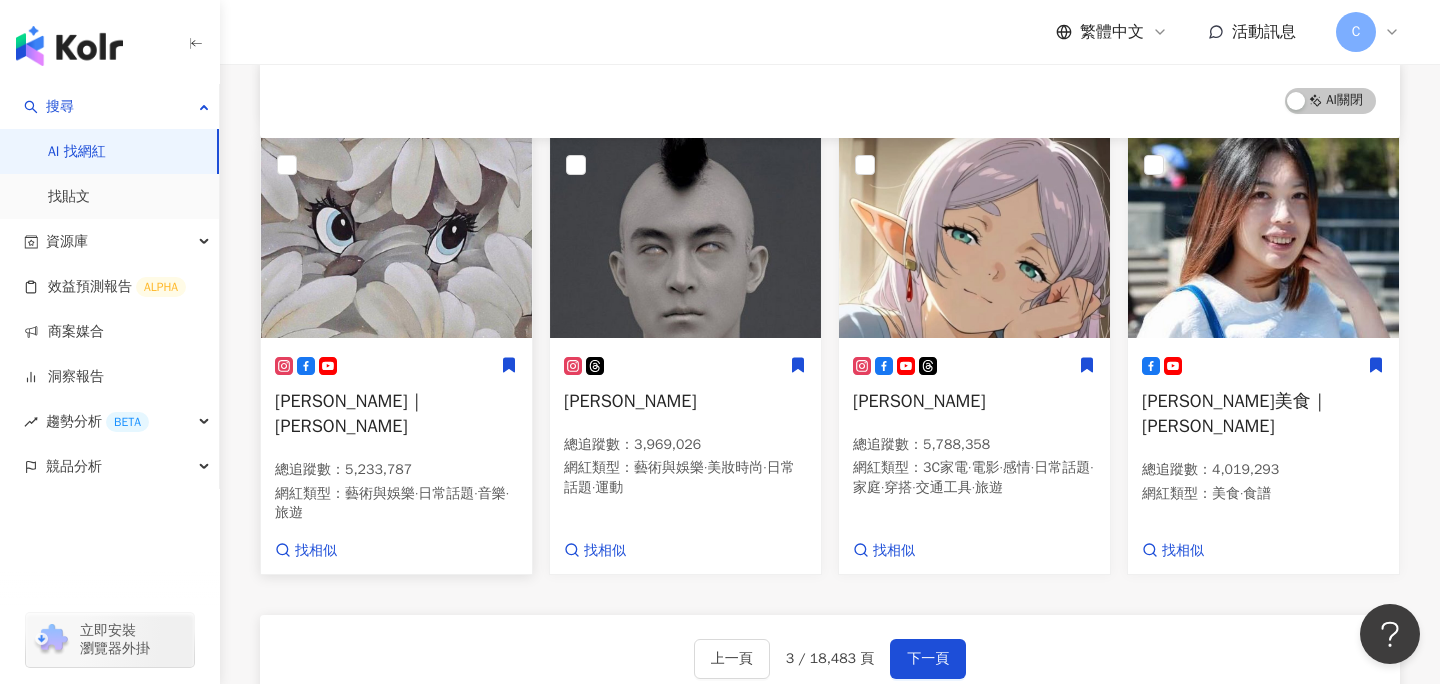 click on "歐陽娜娜｜Nabi" at bounding box center [350, 413] 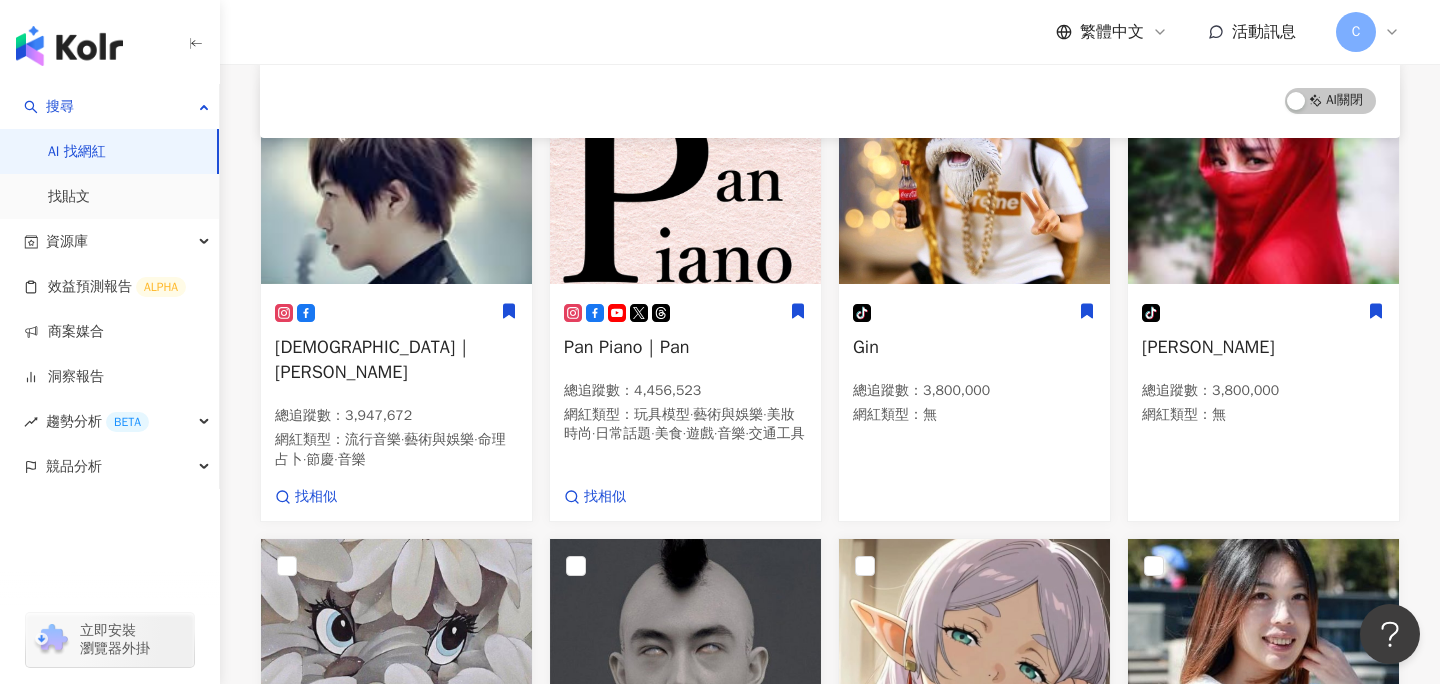 scroll, scrollTop: 1164, scrollLeft: 0, axis: vertical 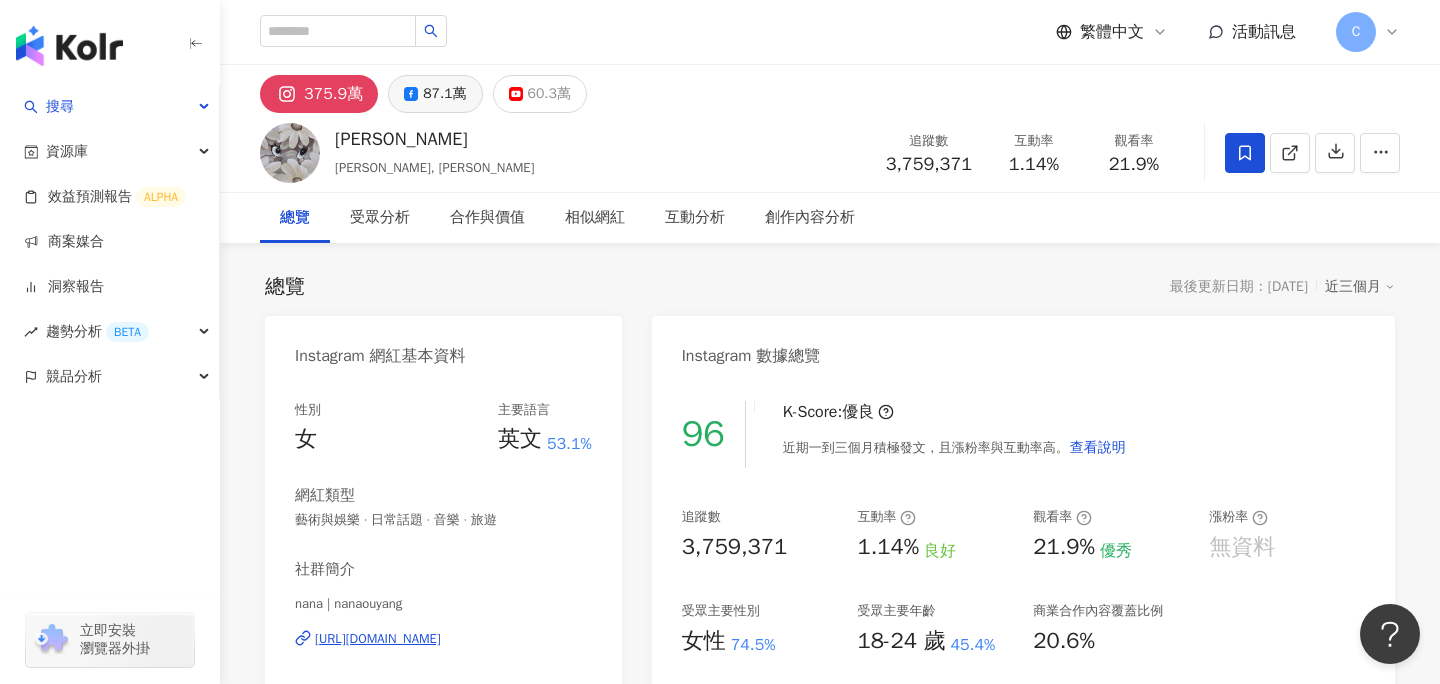 click on "87.1萬" at bounding box center [444, 94] 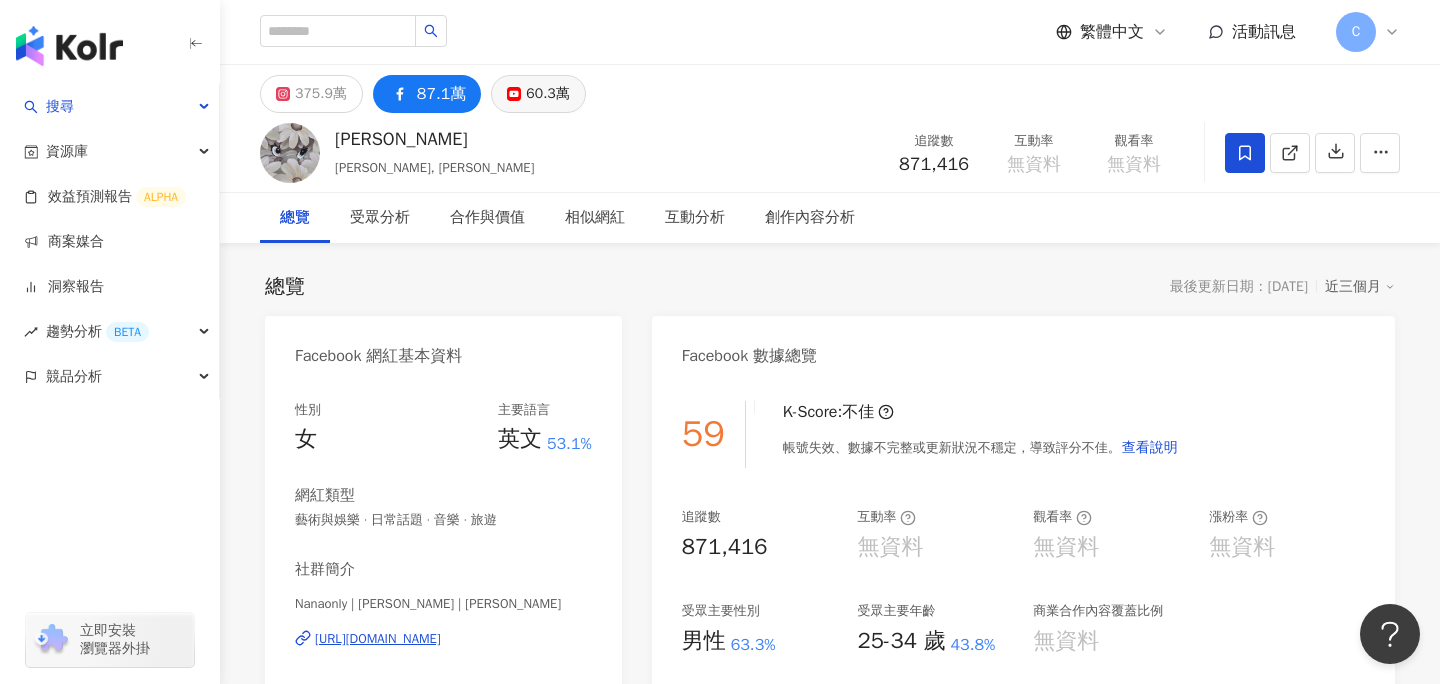 click on "60.3萬" at bounding box center [538, 94] 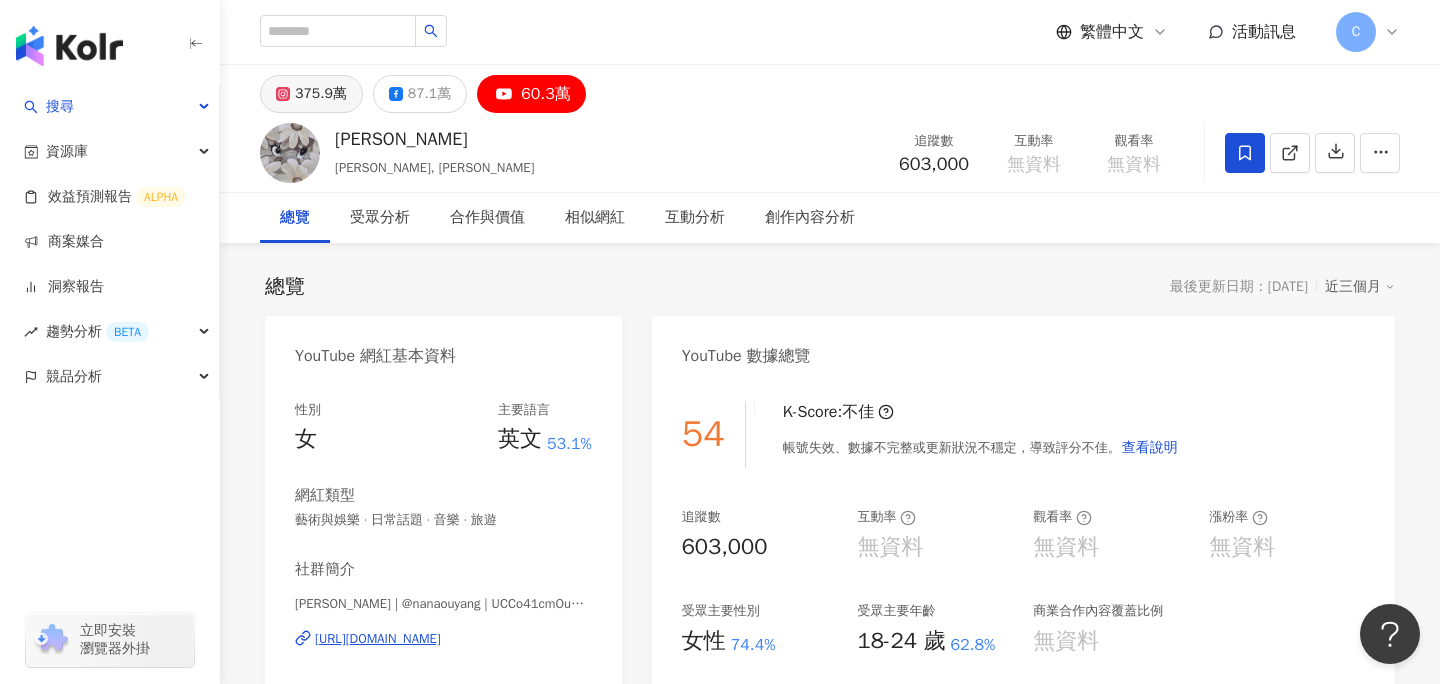 click on "375.9萬" at bounding box center (321, 94) 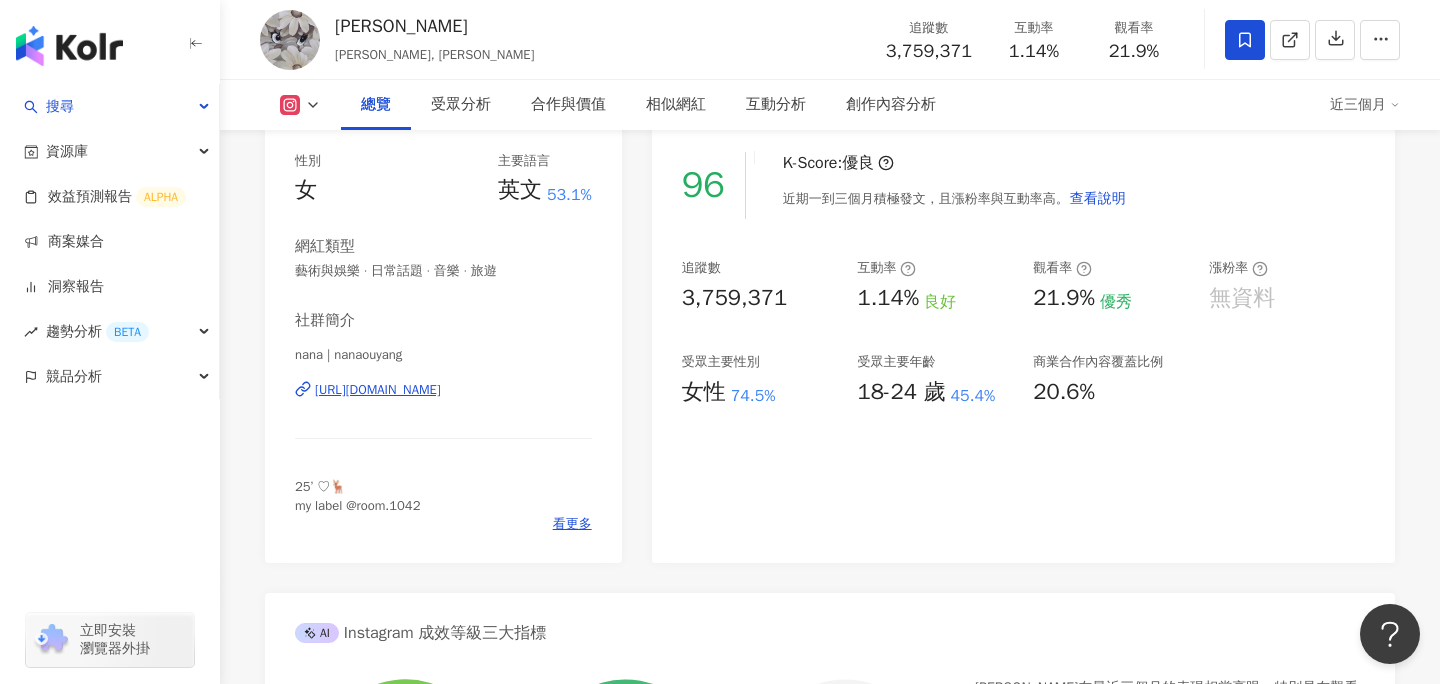 scroll, scrollTop: 0, scrollLeft: 0, axis: both 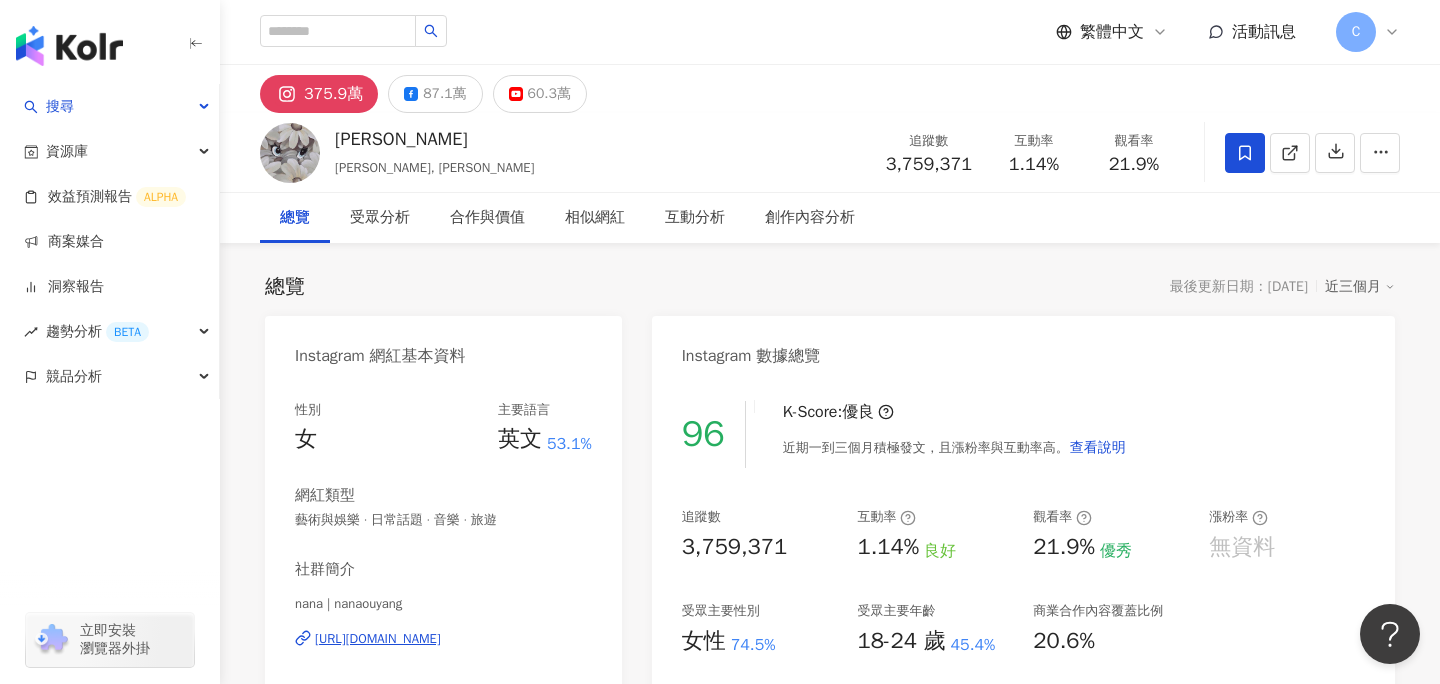 click on "近三個月" at bounding box center [1360, 287] 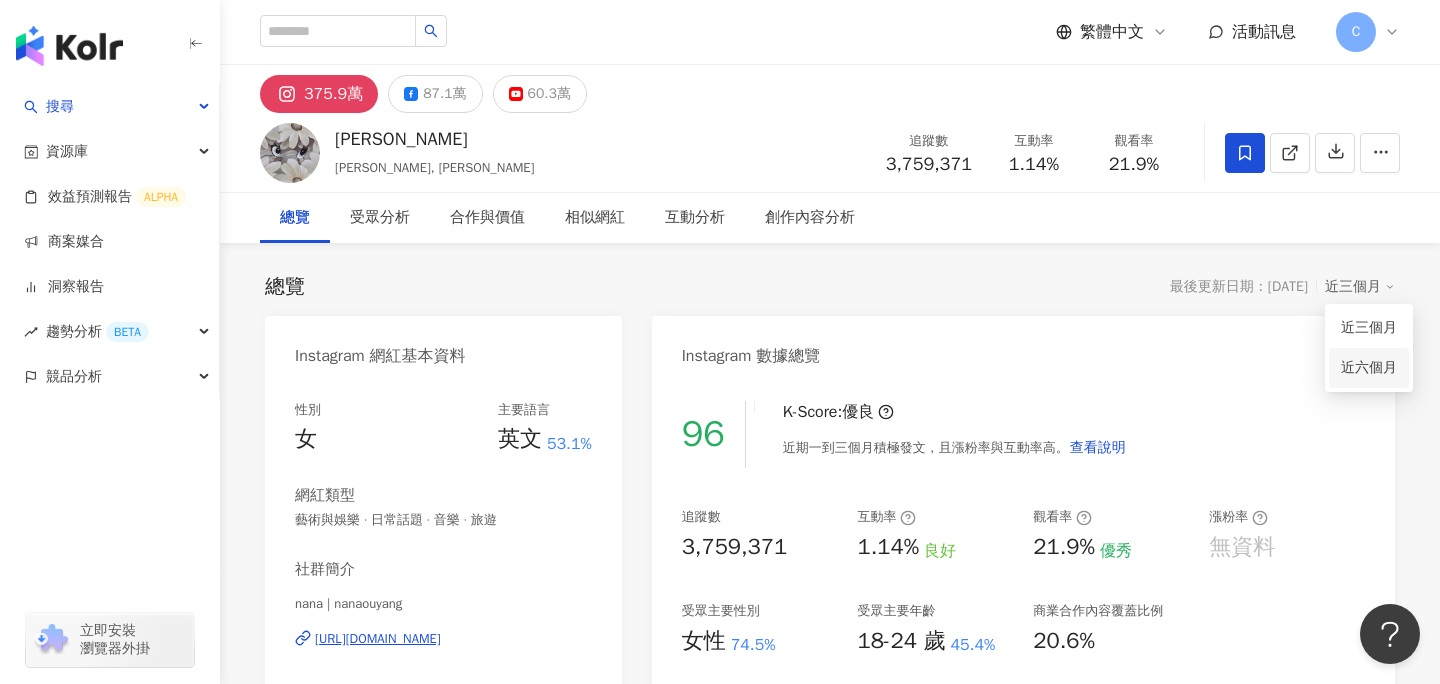 click on "近六個月" at bounding box center (1369, 368) 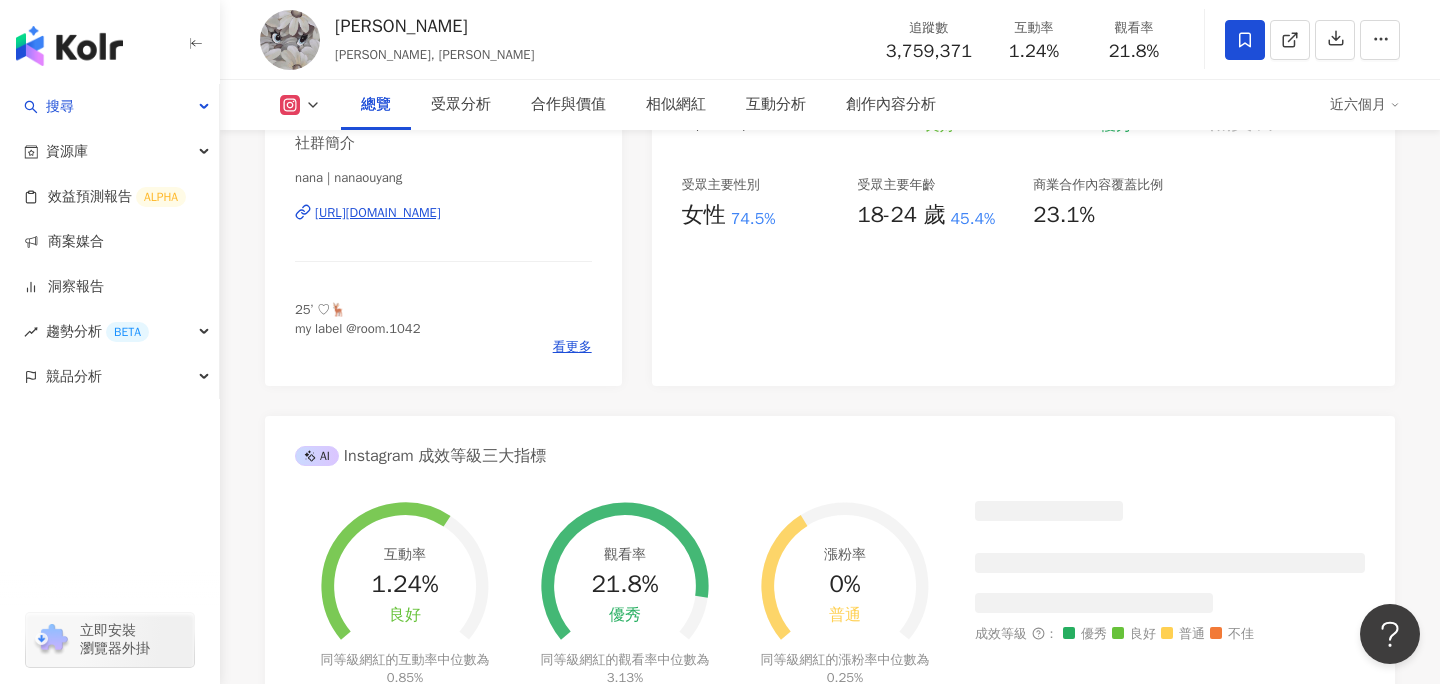 scroll, scrollTop: 0, scrollLeft: 0, axis: both 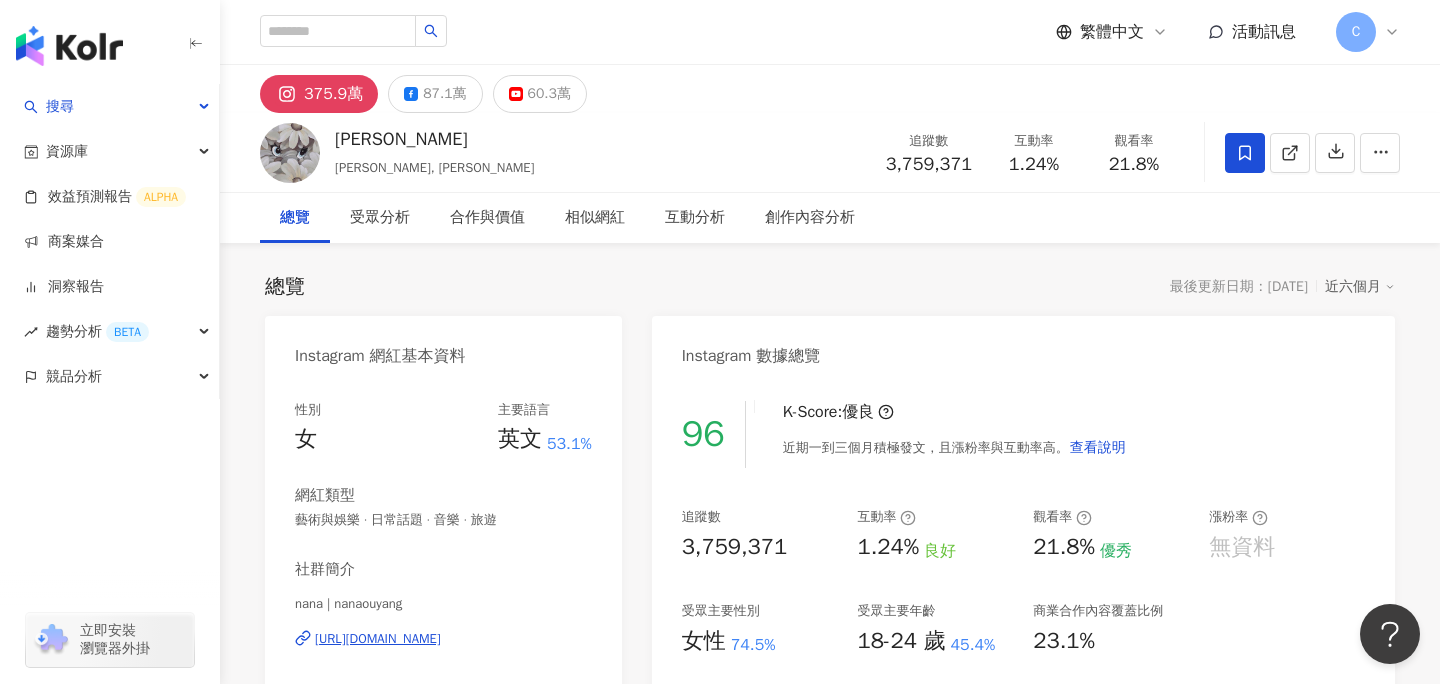 click on "近六個月" at bounding box center (1360, 287) 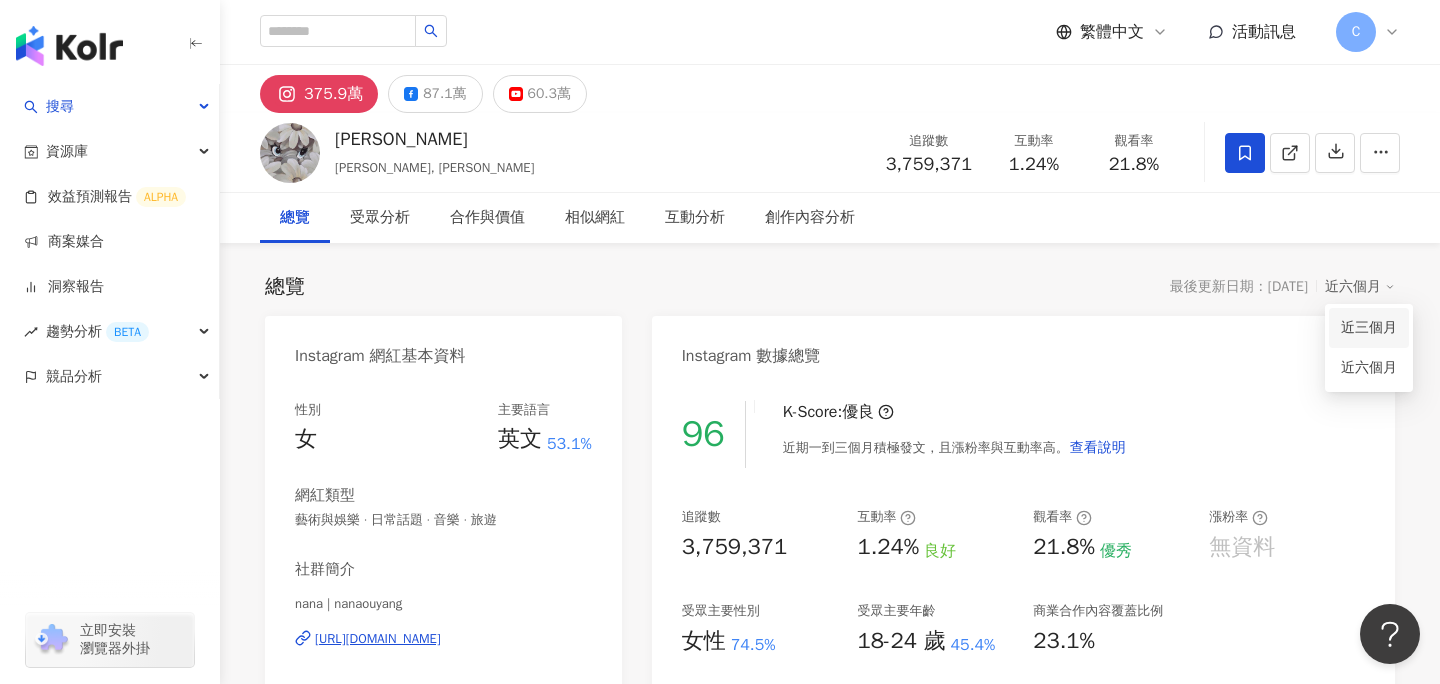 click on "近三個月" at bounding box center (1369, 328) 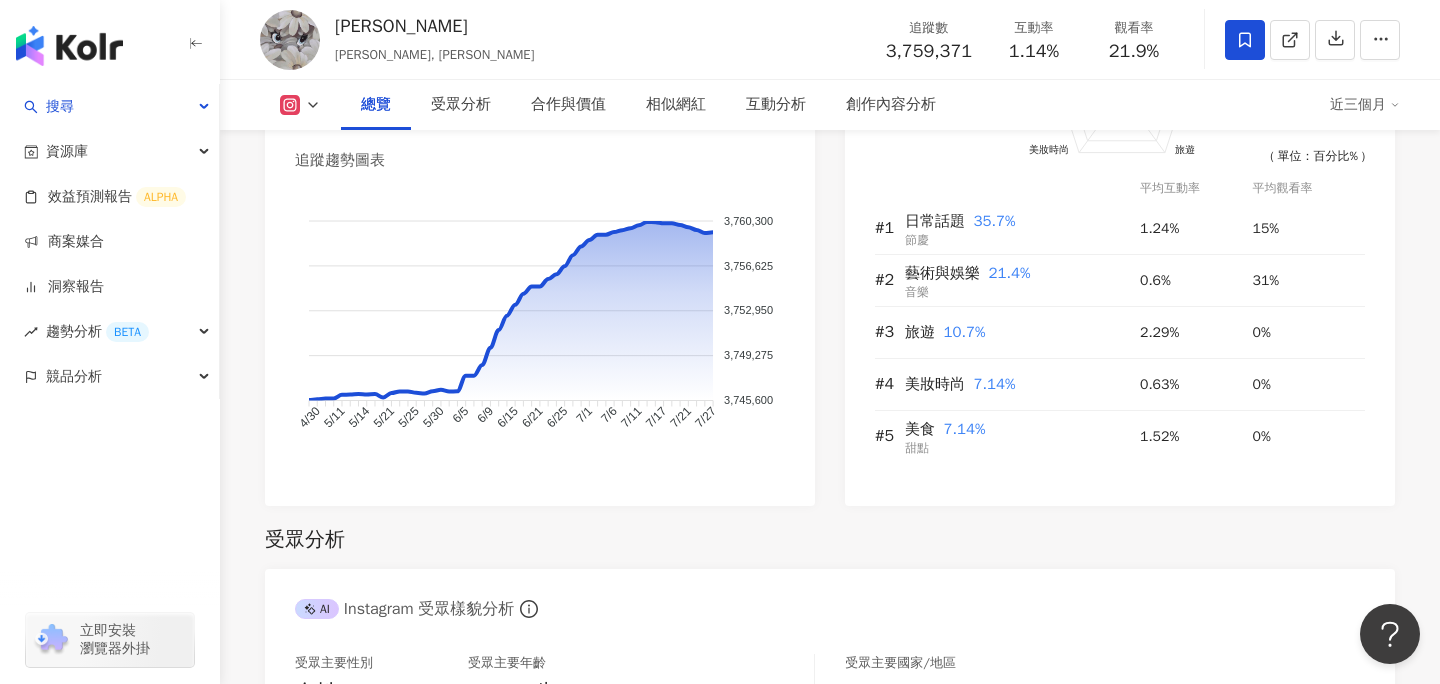 scroll, scrollTop: 1285, scrollLeft: 0, axis: vertical 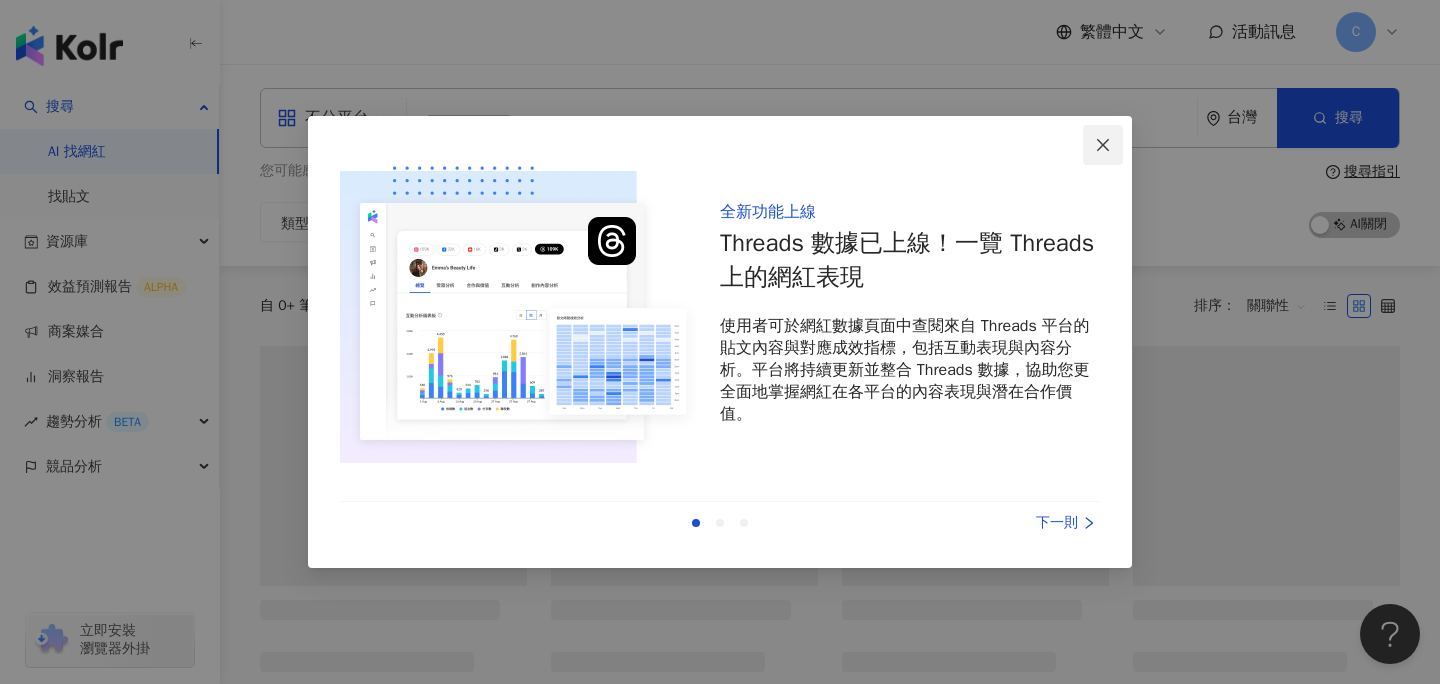 click 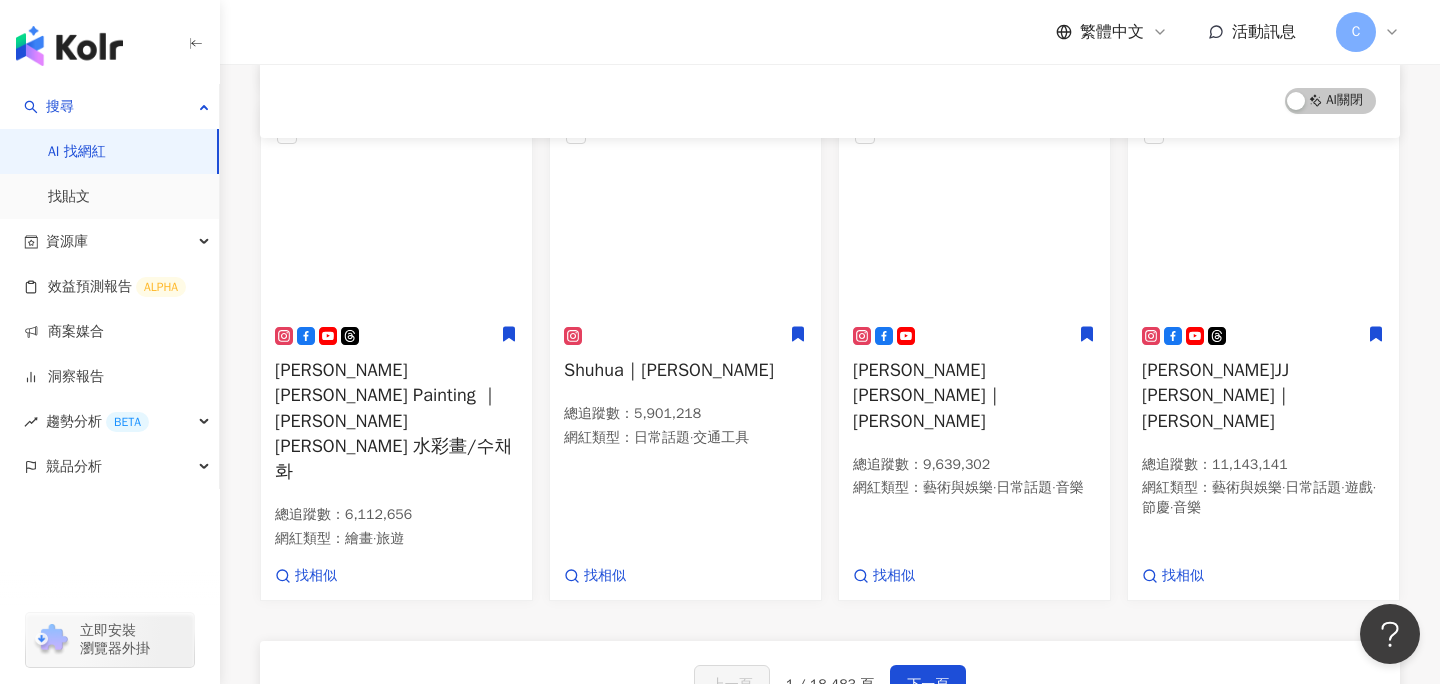 scroll, scrollTop: 1144, scrollLeft: 0, axis: vertical 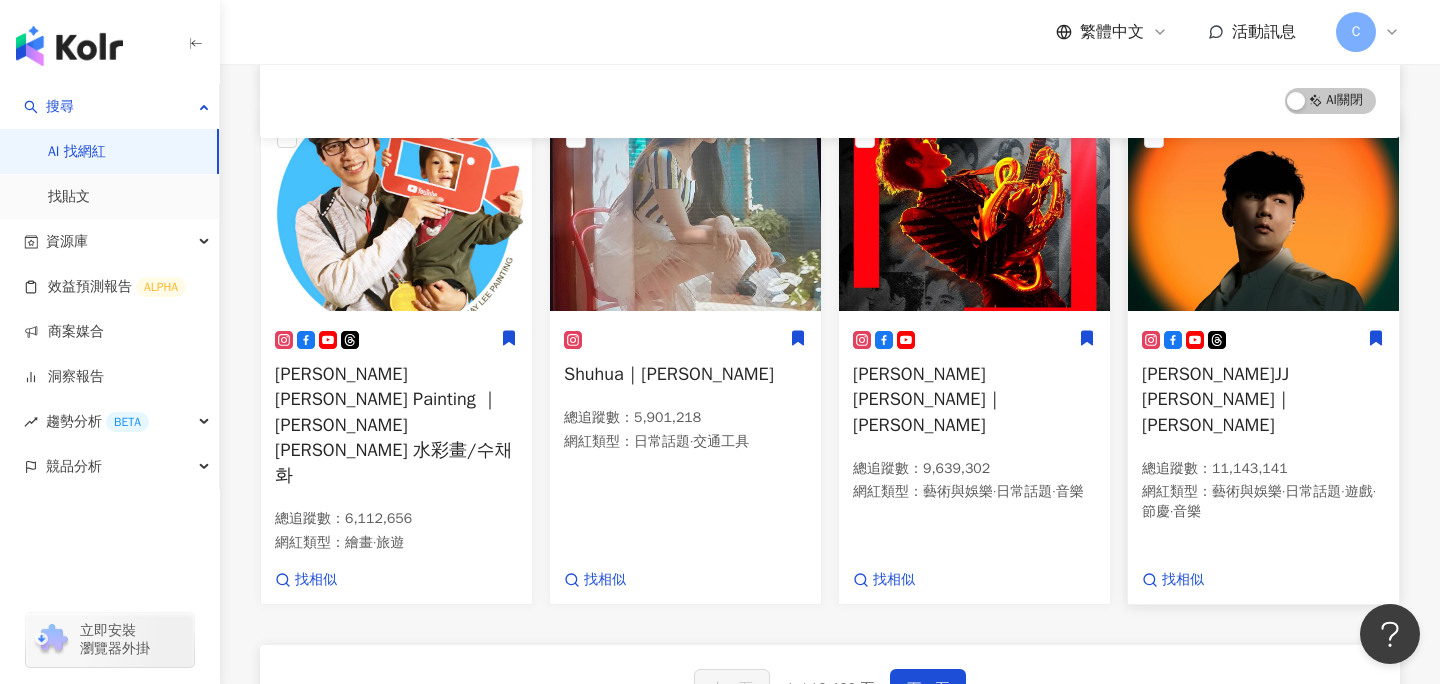click on "林俊傑JJ Lin｜JJ 總追蹤數 ： 11,143,141 網紅類型 ： 藝術與娛樂  ·  日常話題  ·  遊戲  ·  節慶  ·  音樂" at bounding box center (1263, 434) 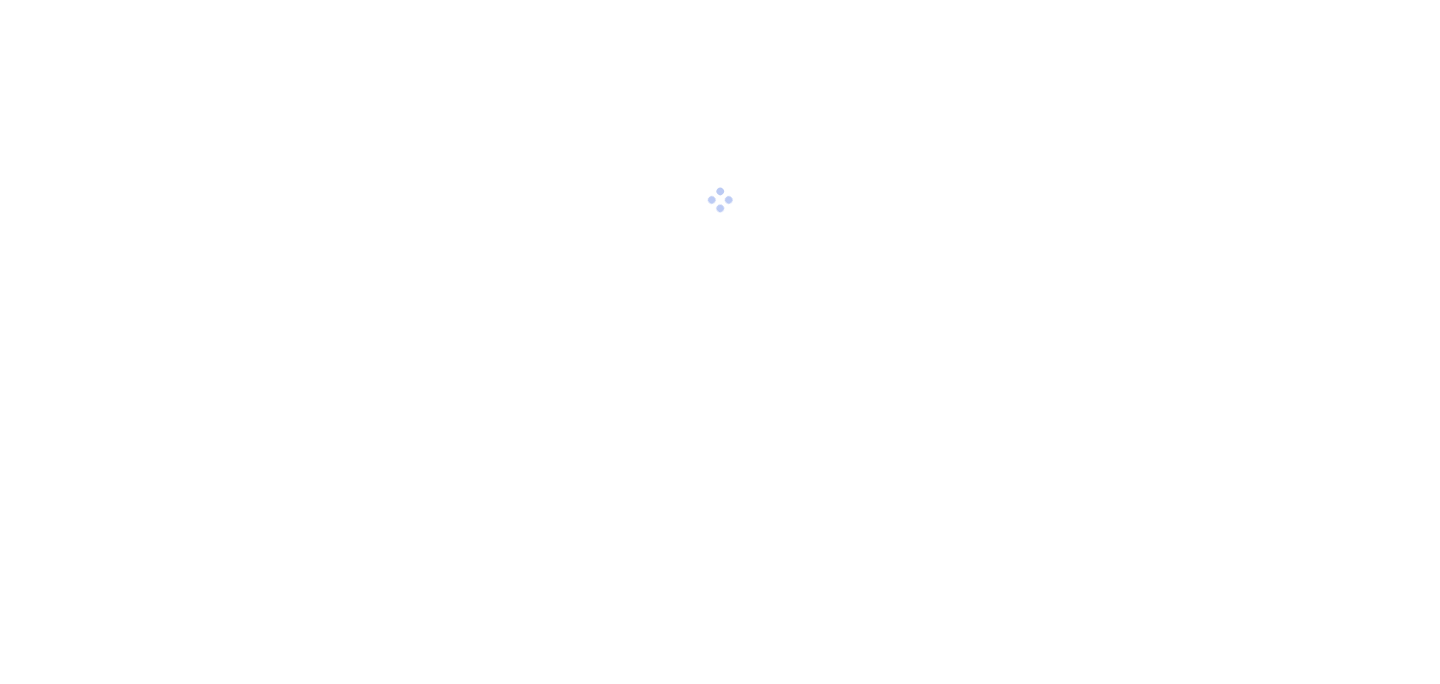 scroll, scrollTop: 0, scrollLeft: 0, axis: both 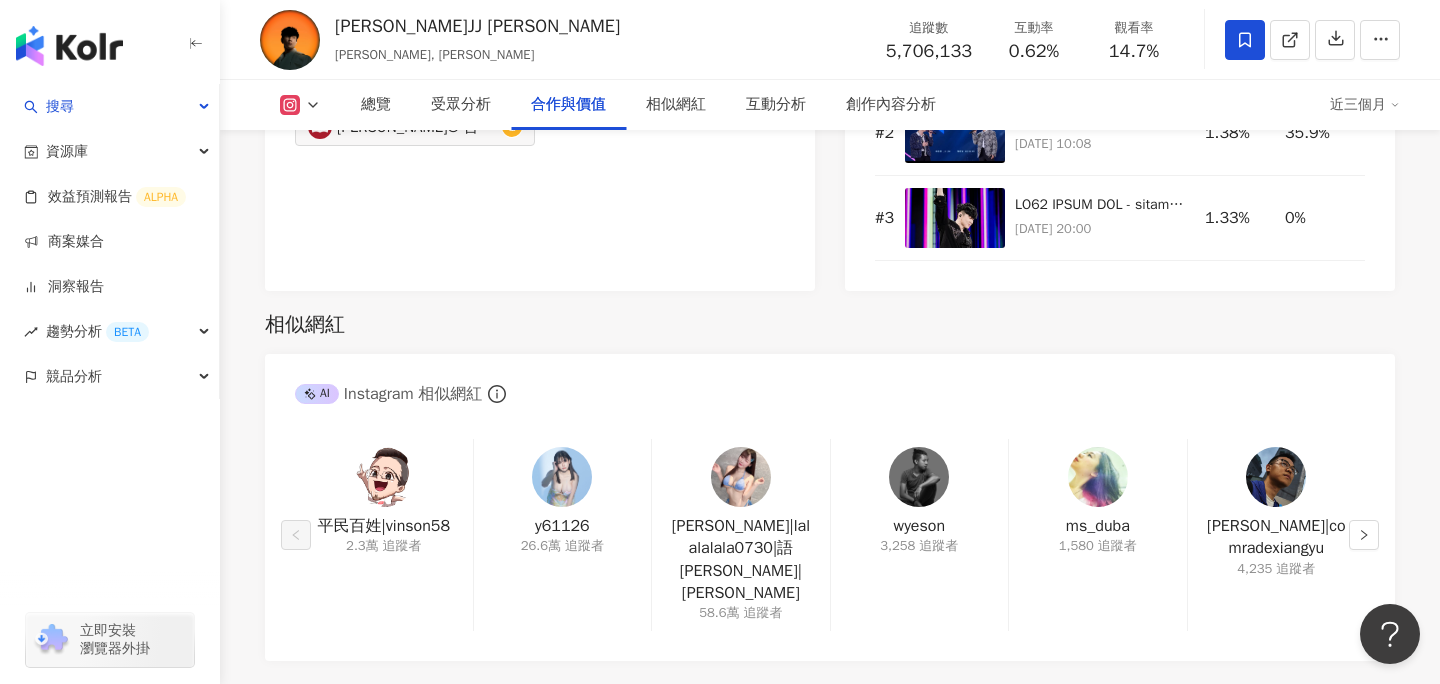 click on "相似網紅" at bounding box center (830, 325) 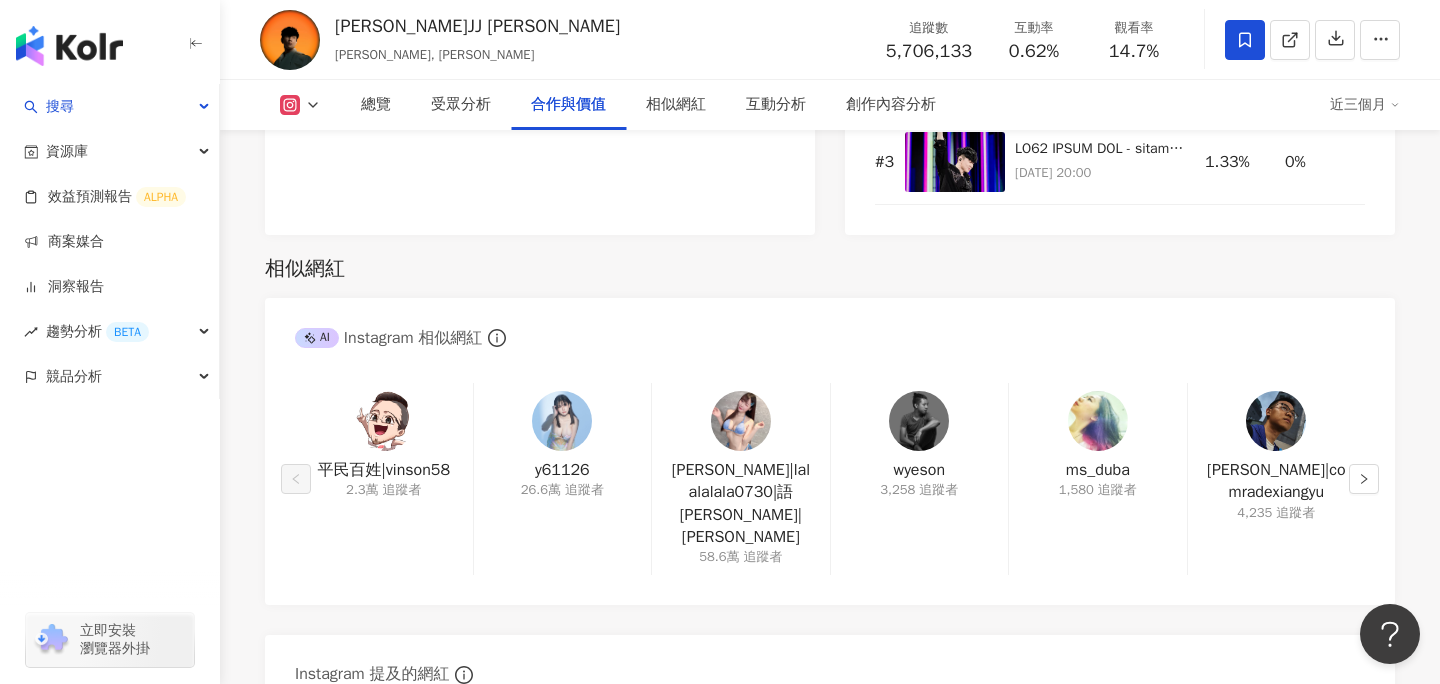 scroll, scrollTop: 3137, scrollLeft: 0, axis: vertical 